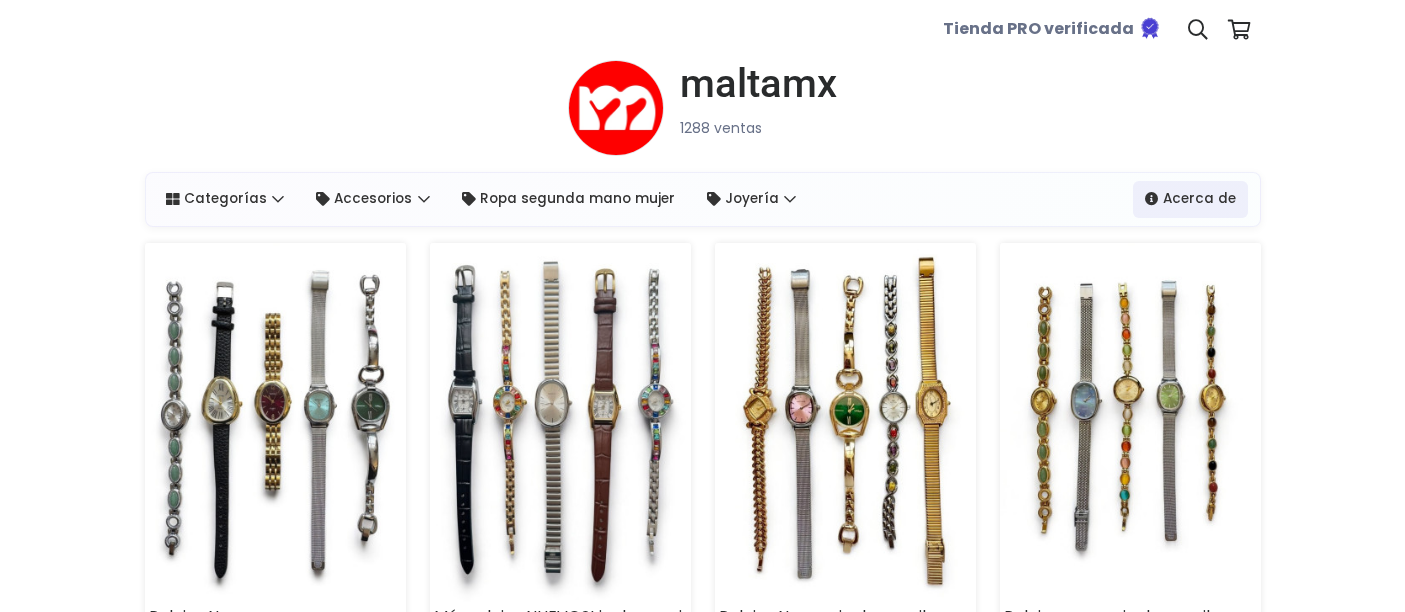 scroll, scrollTop: 0, scrollLeft: 0, axis: both 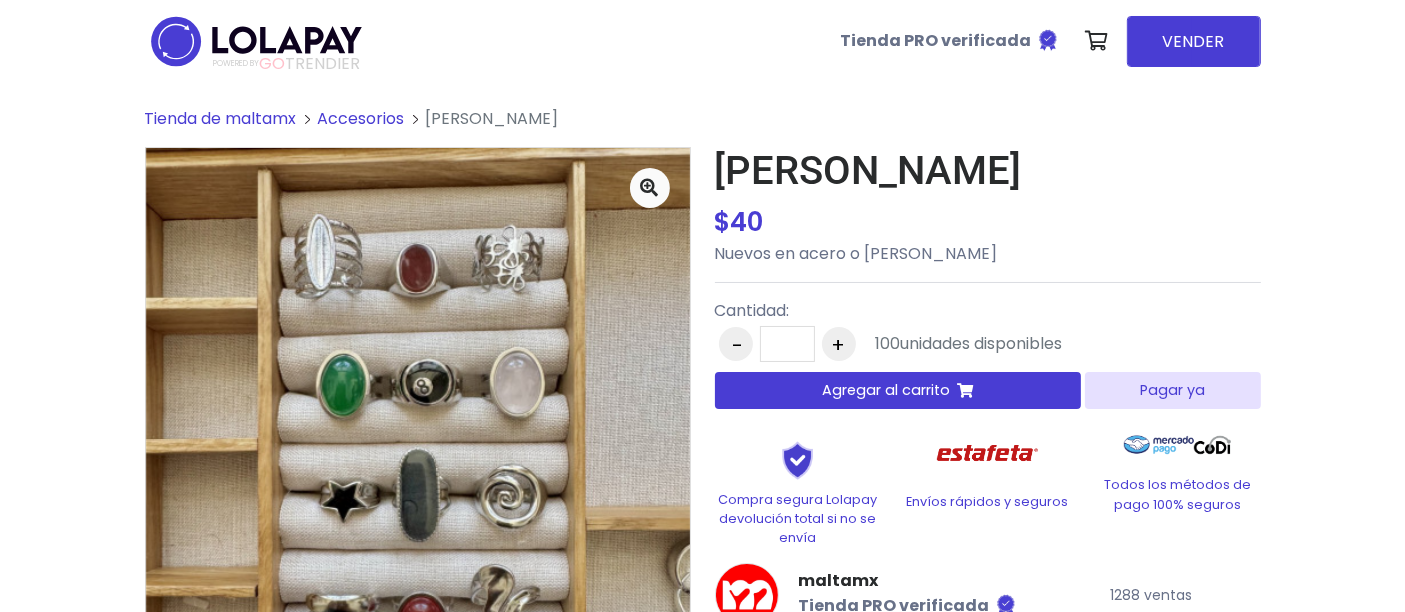 click on "Anillos MARIELA
$ 40
$ 40
Nuevos en acero o chapa de plata
Cantidad:
-
*
+
100" at bounding box center [988, 462] 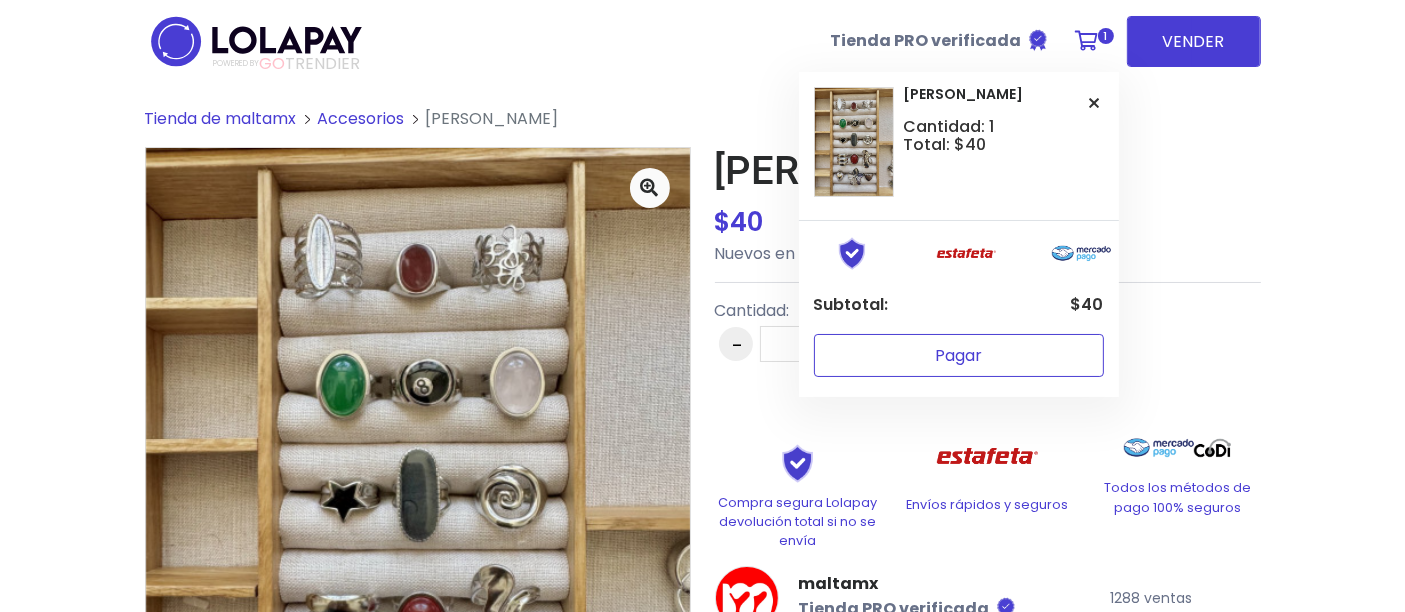 click on "Pagar" at bounding box center (959, 355) 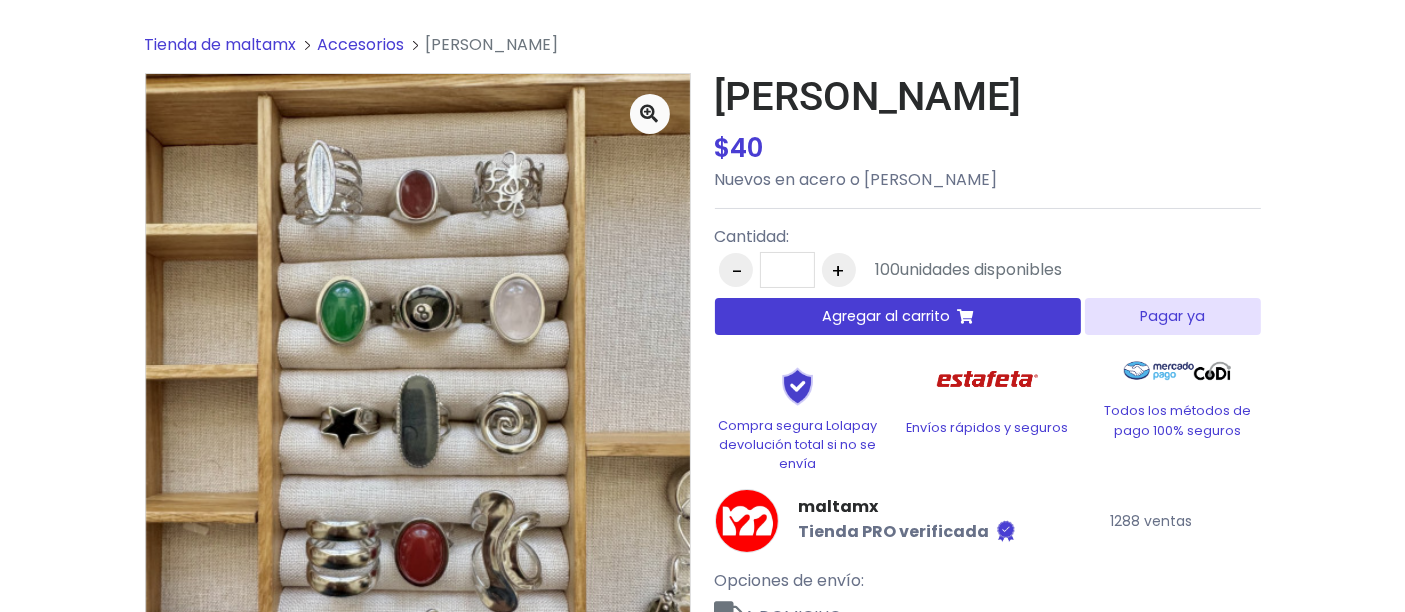 scroll, scrollTop: 300, scrollLeft: 0, axis: vertical 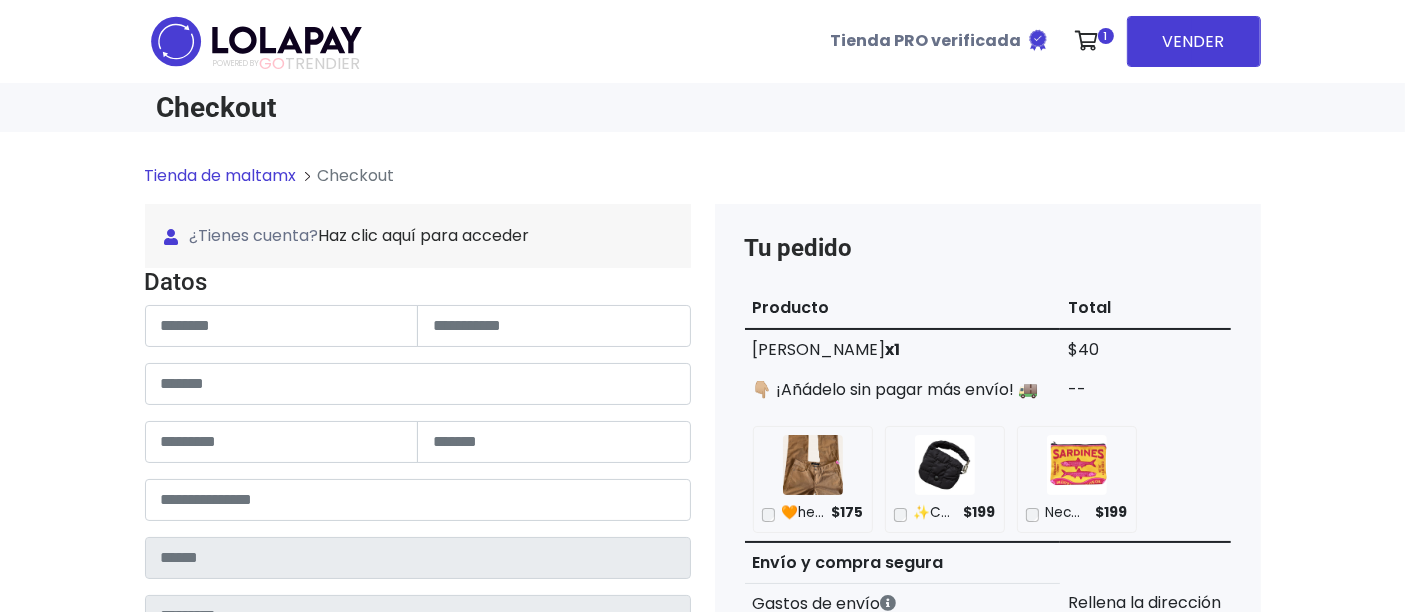 click on "**********" at bounding box center [418, 615] 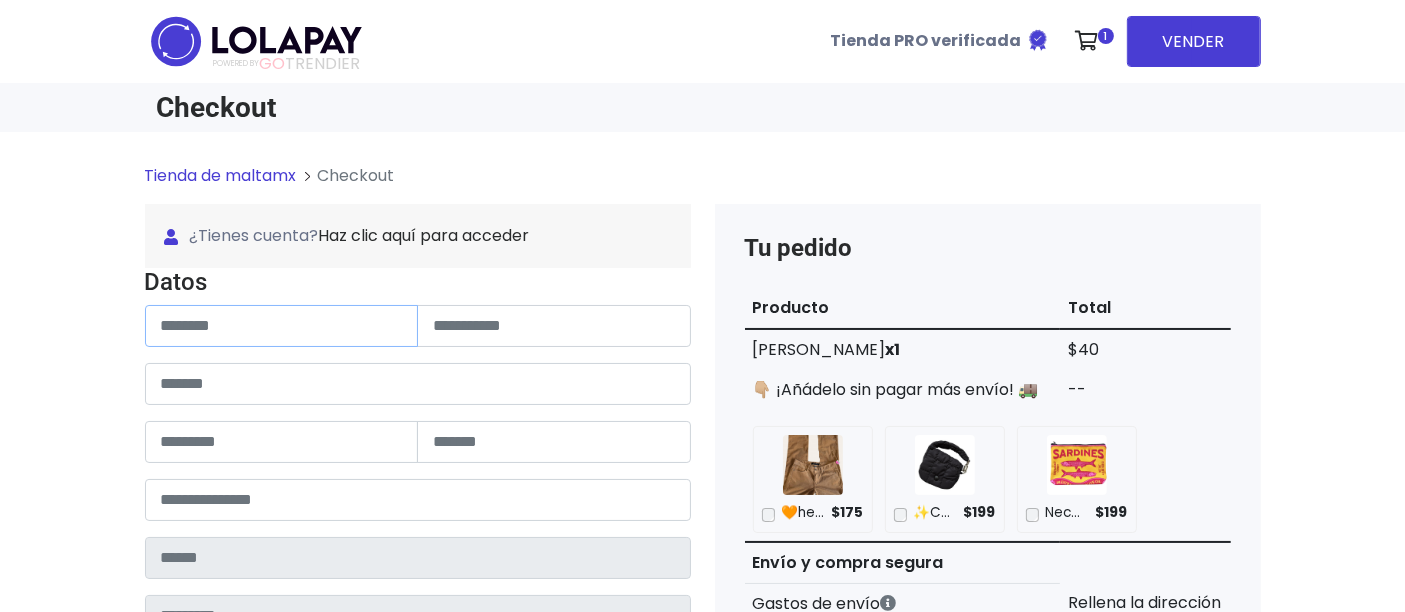 click at bounding box center [282, 326] 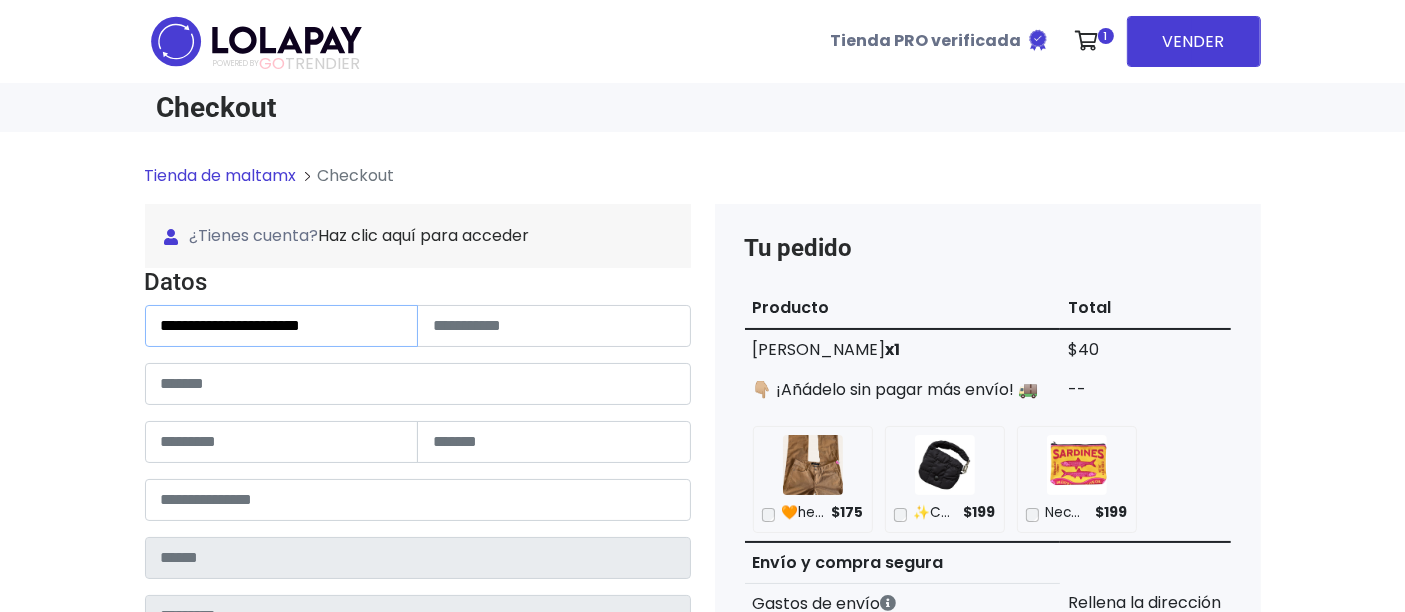 drag, startPoint x: 234, startPoint y: 325, endPoint x: 444, endPoint y: 315, distance: 210.23796 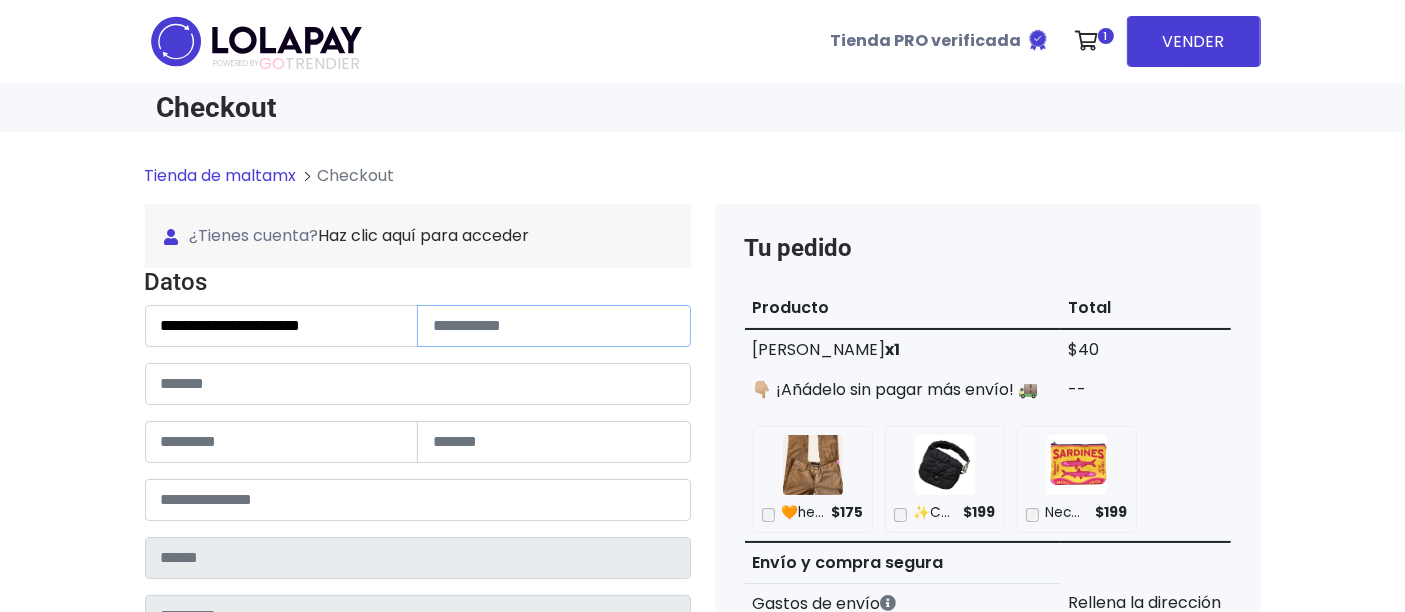 click at bounding box center [554, 326] 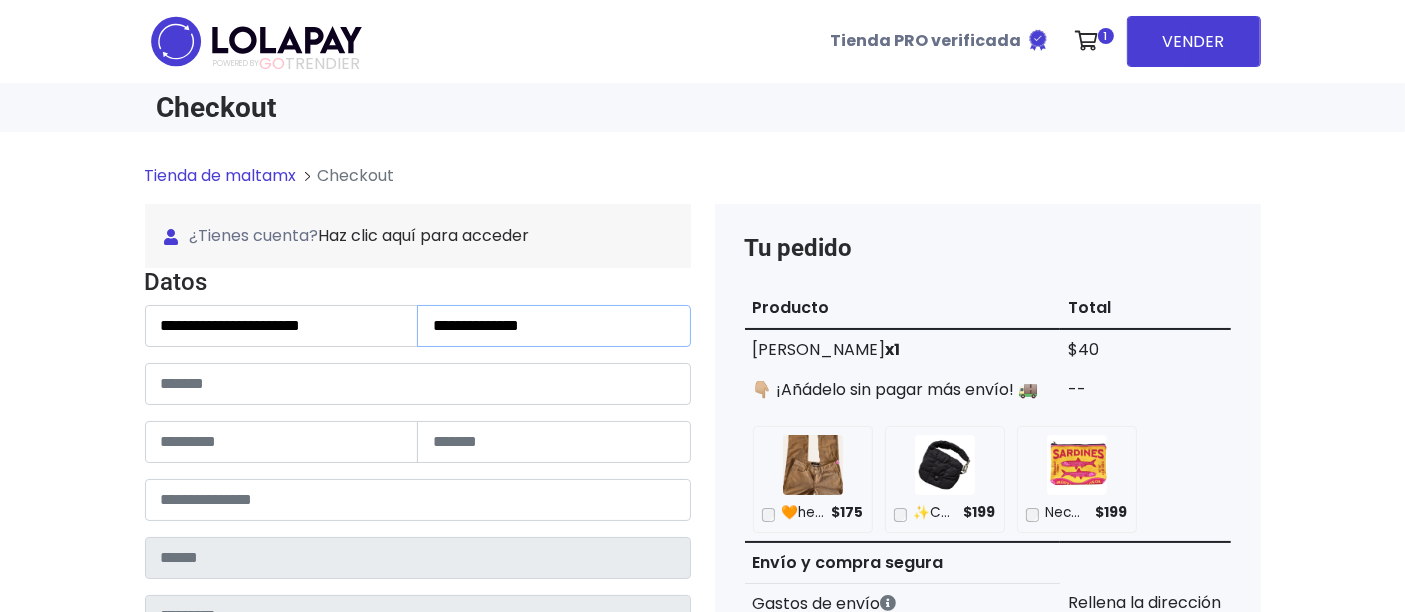 click on "**********" at bounding box center (554, 326) 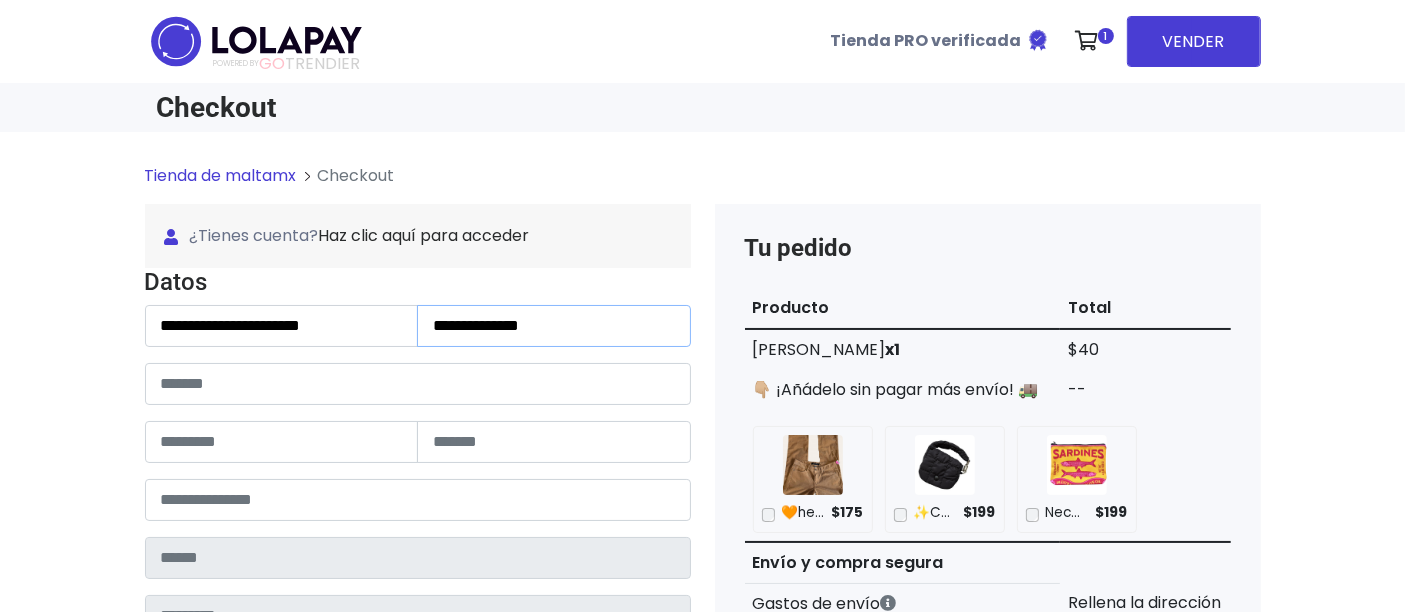 type on "**********" 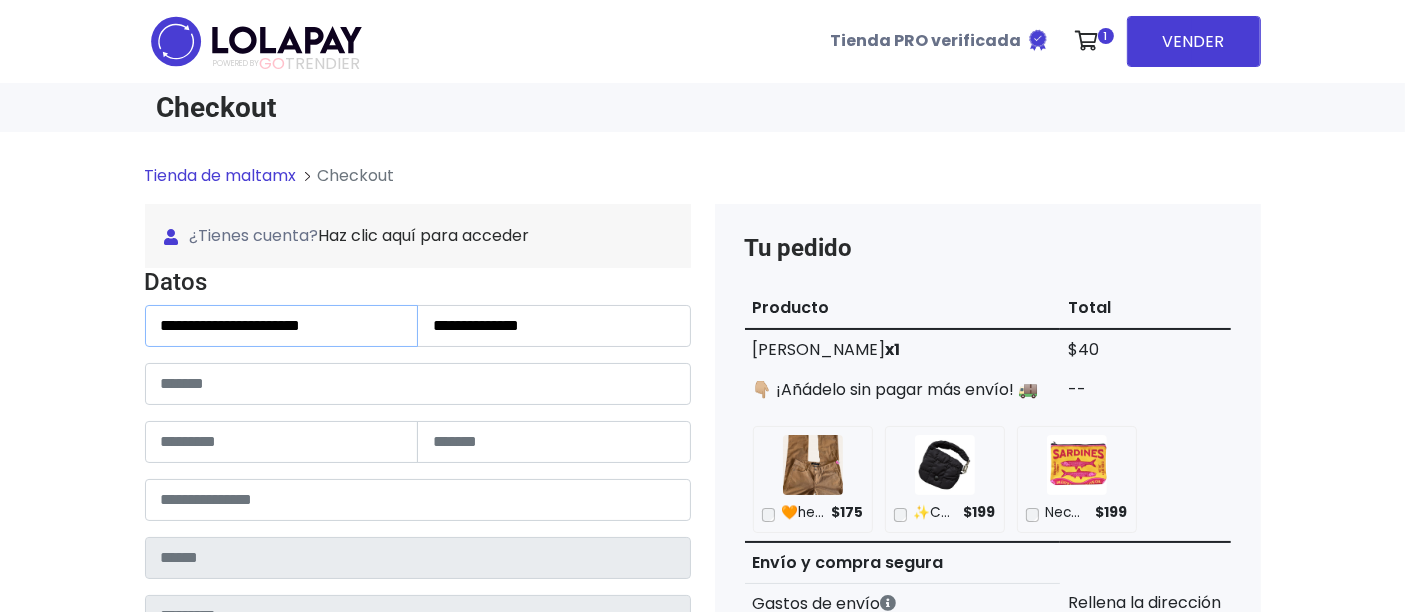 click on "**********" at bounding box center [282, 326] 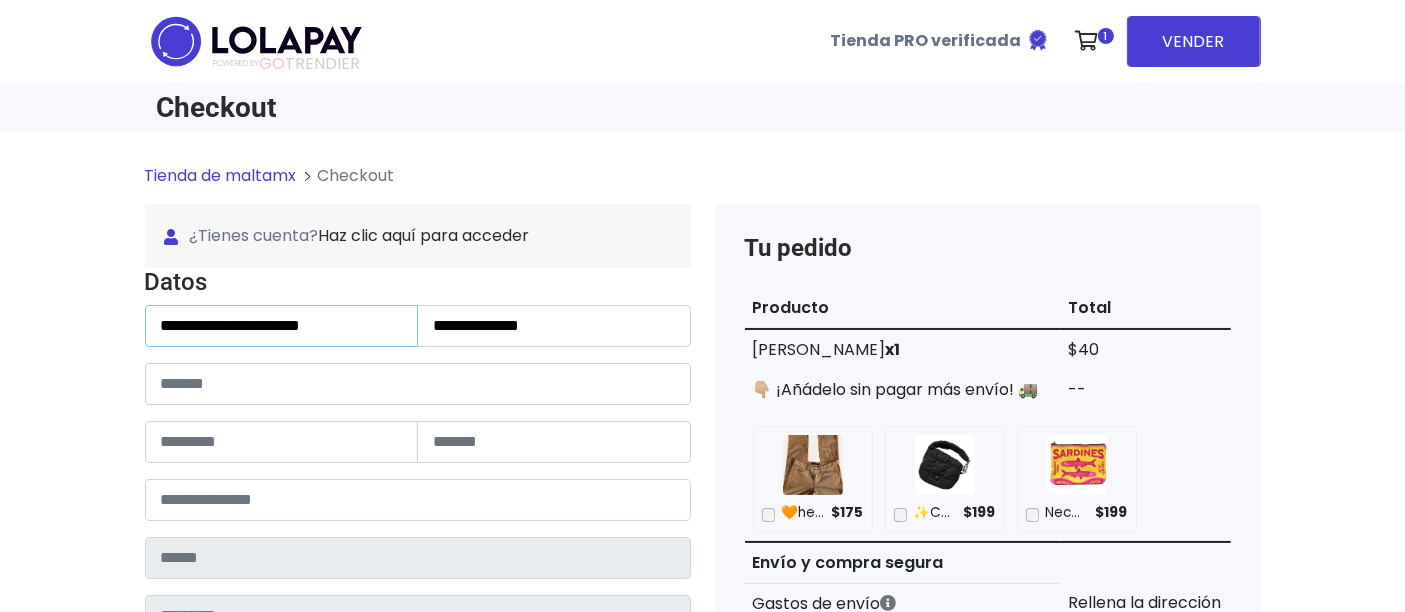 drag, startPoint x: 259, startPoint y: 316, endPoint x: 382, endPoint y: 328, distance: 123.58398 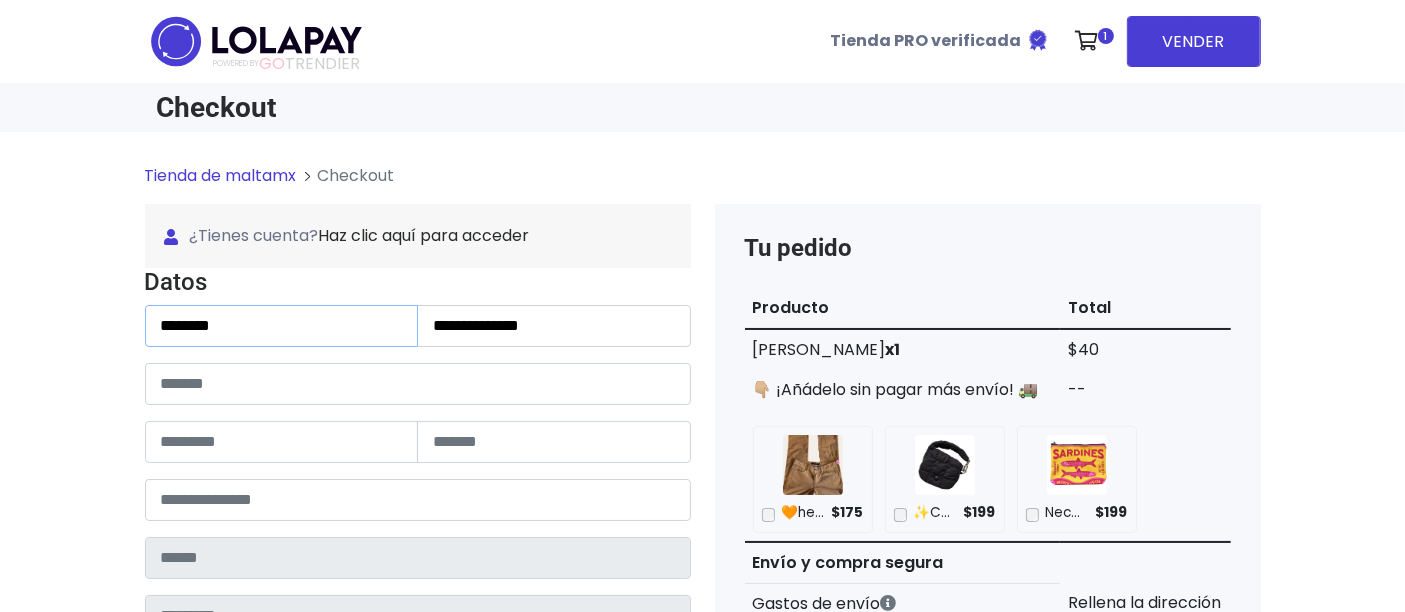 type on "*******" 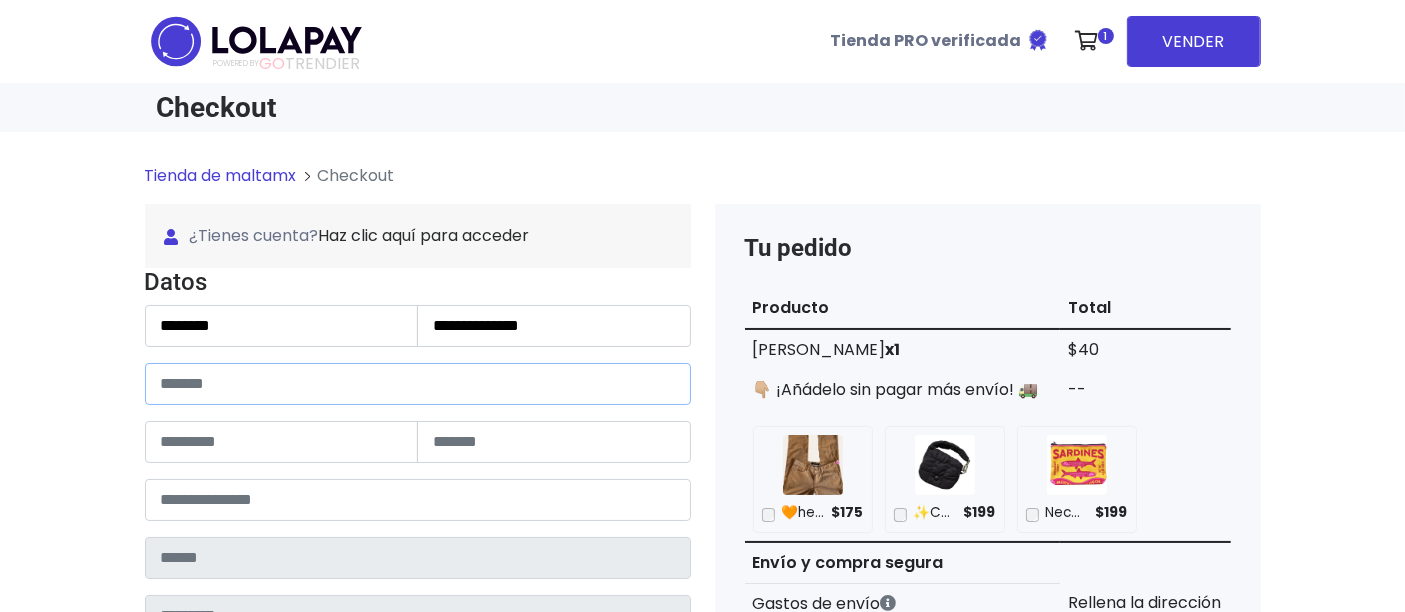 drag, startPoint x: 557, startPoint y: 384, endPoint x: 382, endPoint y: 407, distance: 176.50496 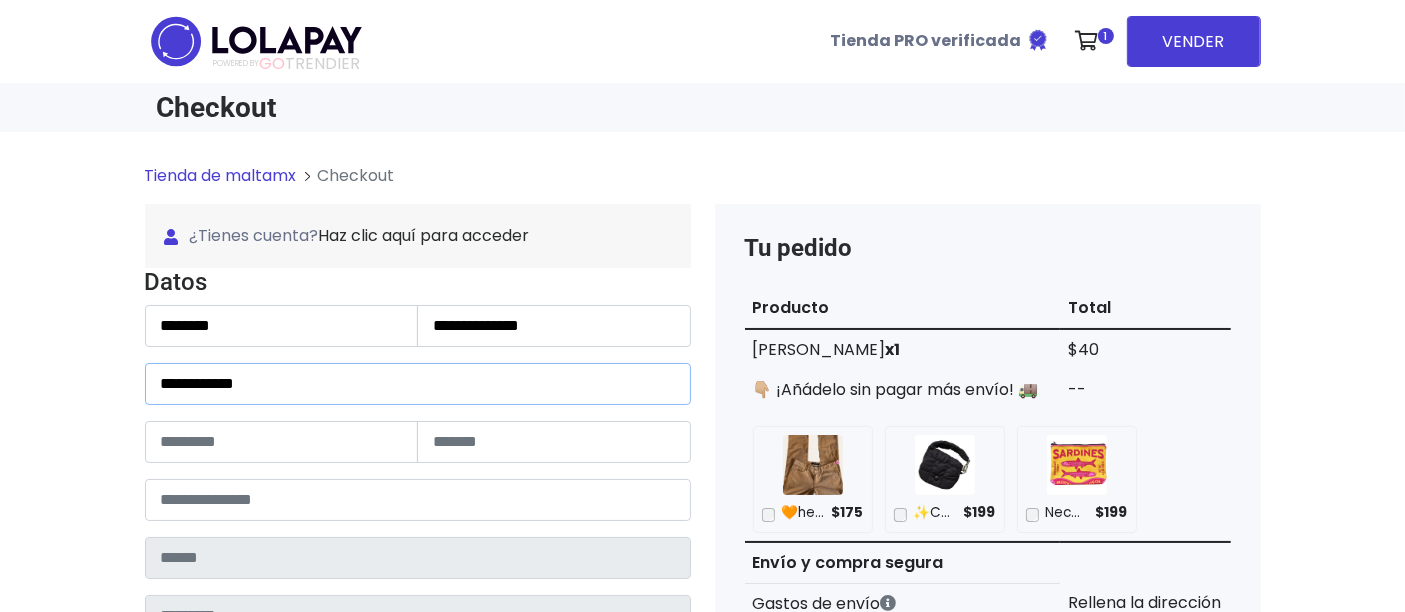 type on "**********" 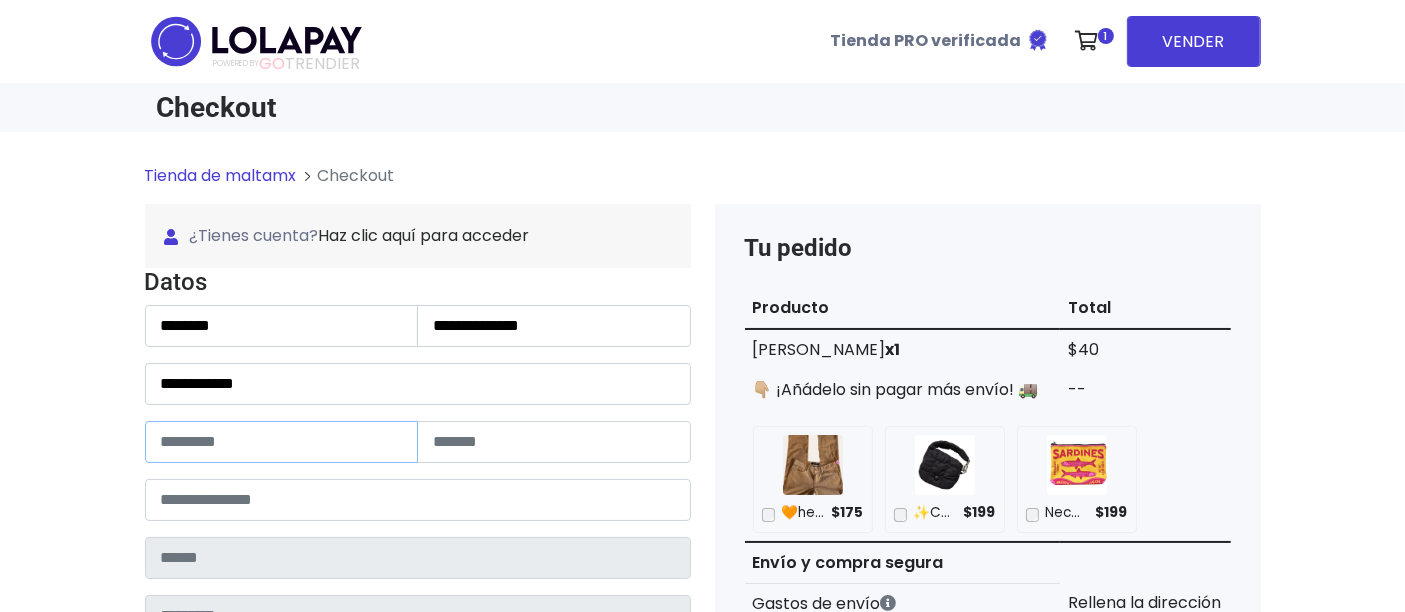 click at bounding box center [282, 442] 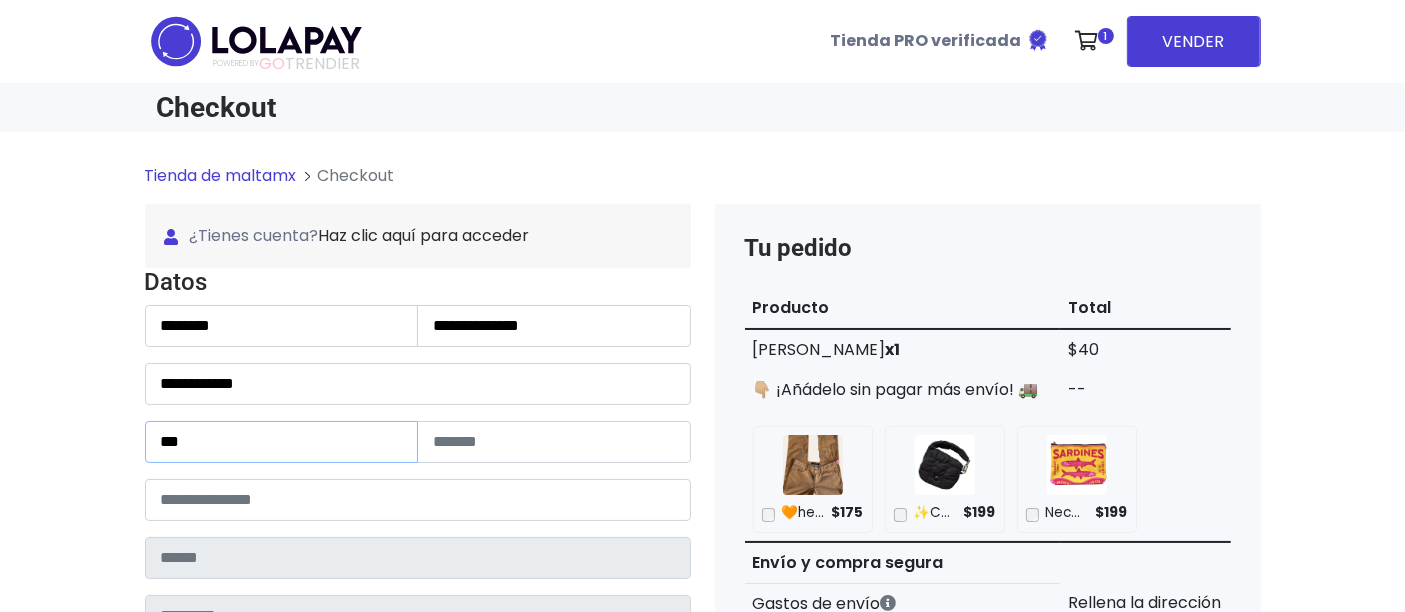 type on "***" 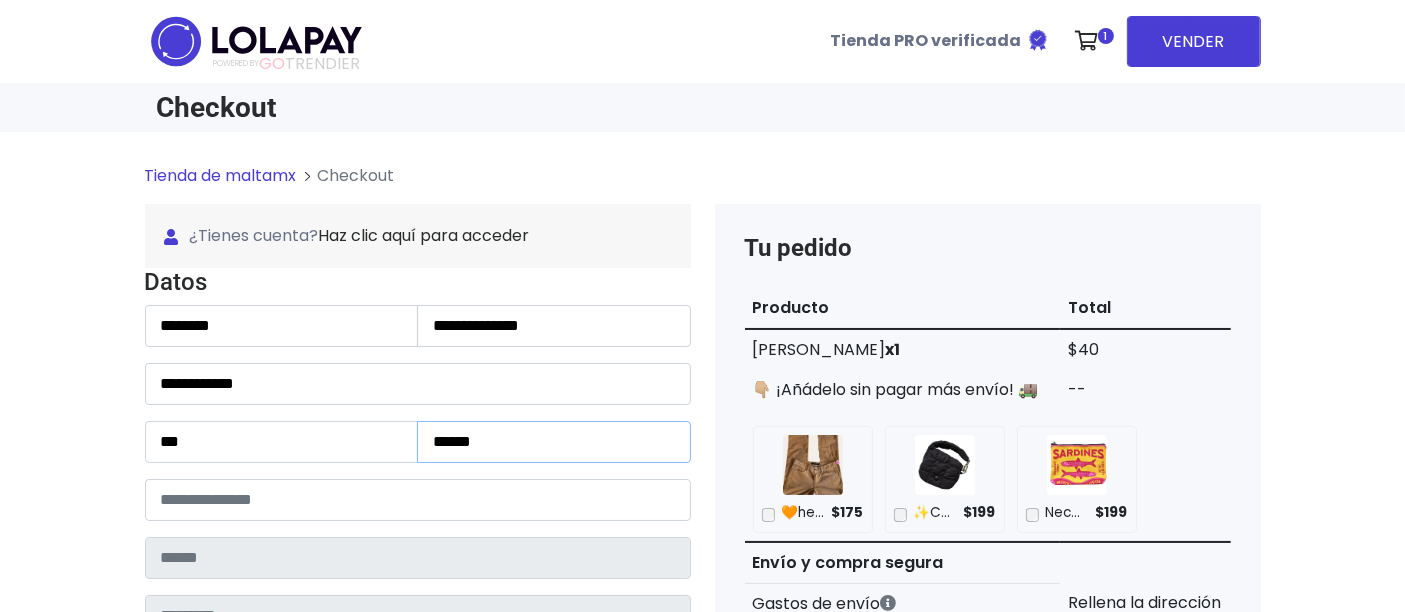 type on "******" 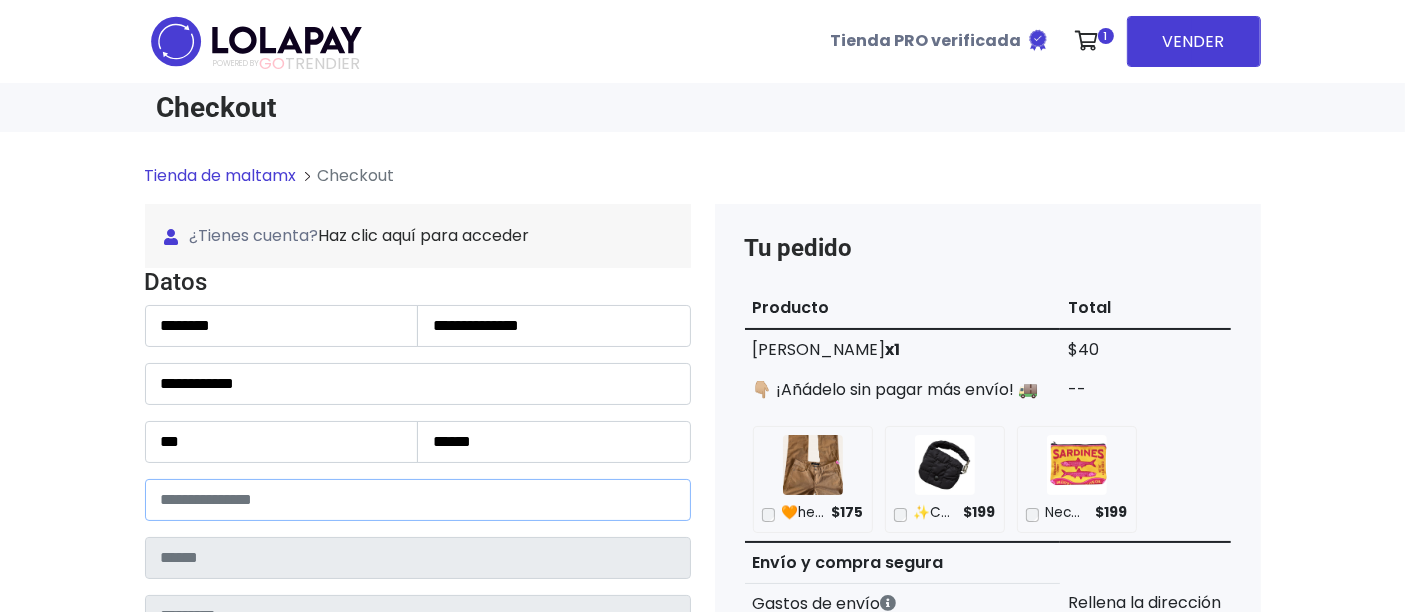 drag, startPoint x: 250, startPoint y: 510, endPoint x: 283, endPoint y: 503, distance: 33.734257 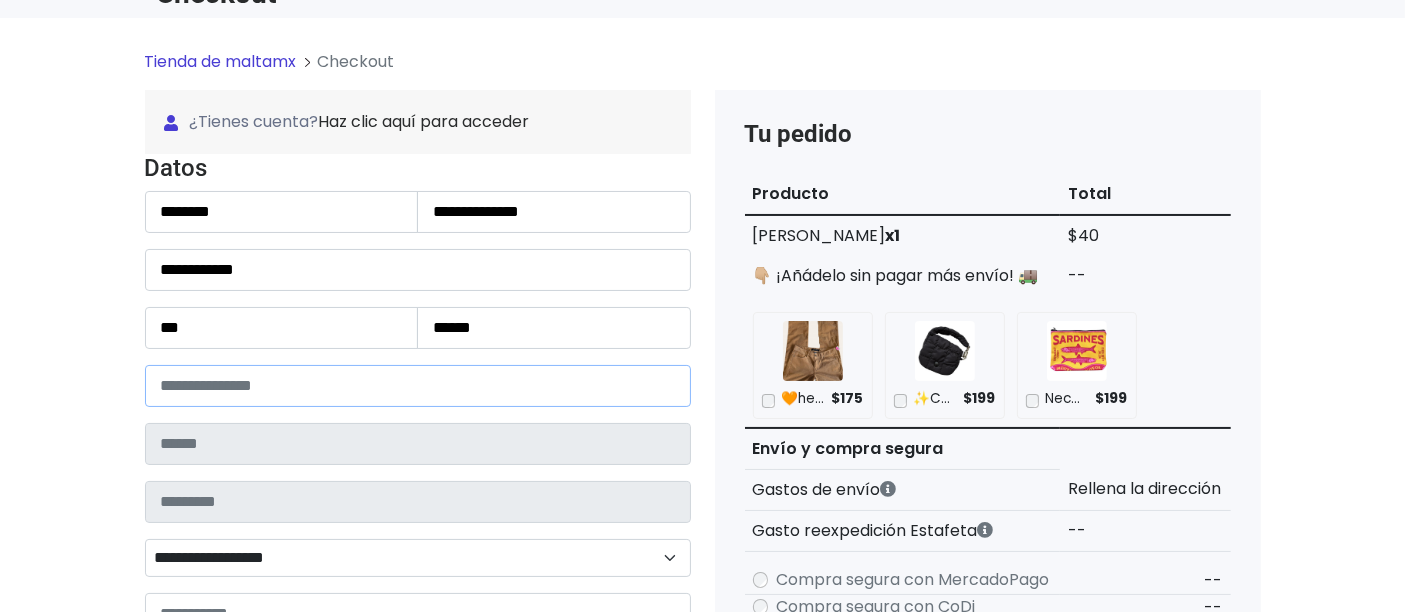scroll, scrollTop: 444, scrollLeft: 0, axis: vertical 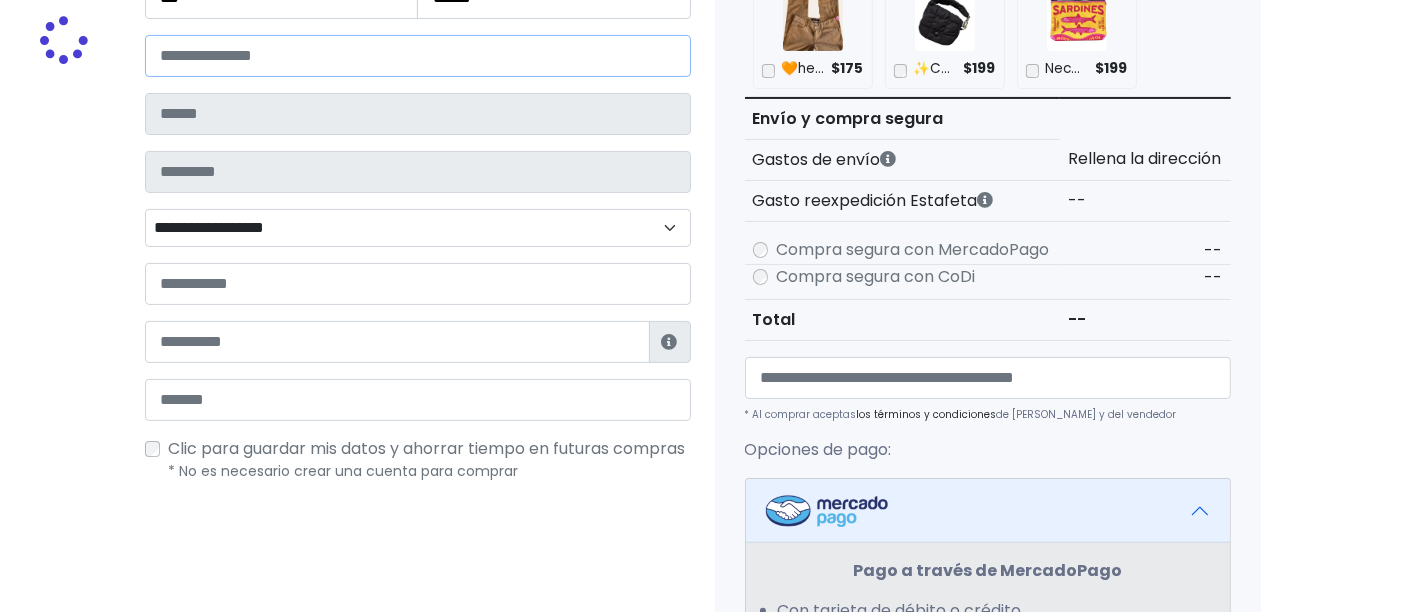 type on "**********" 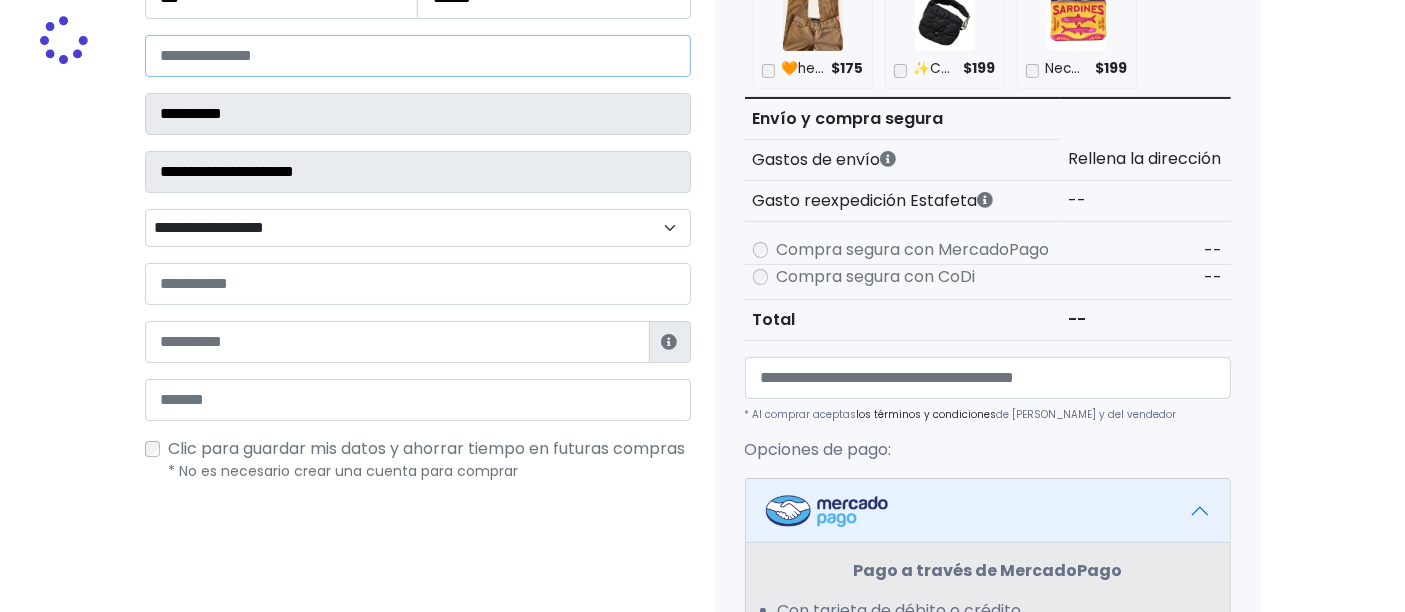 select 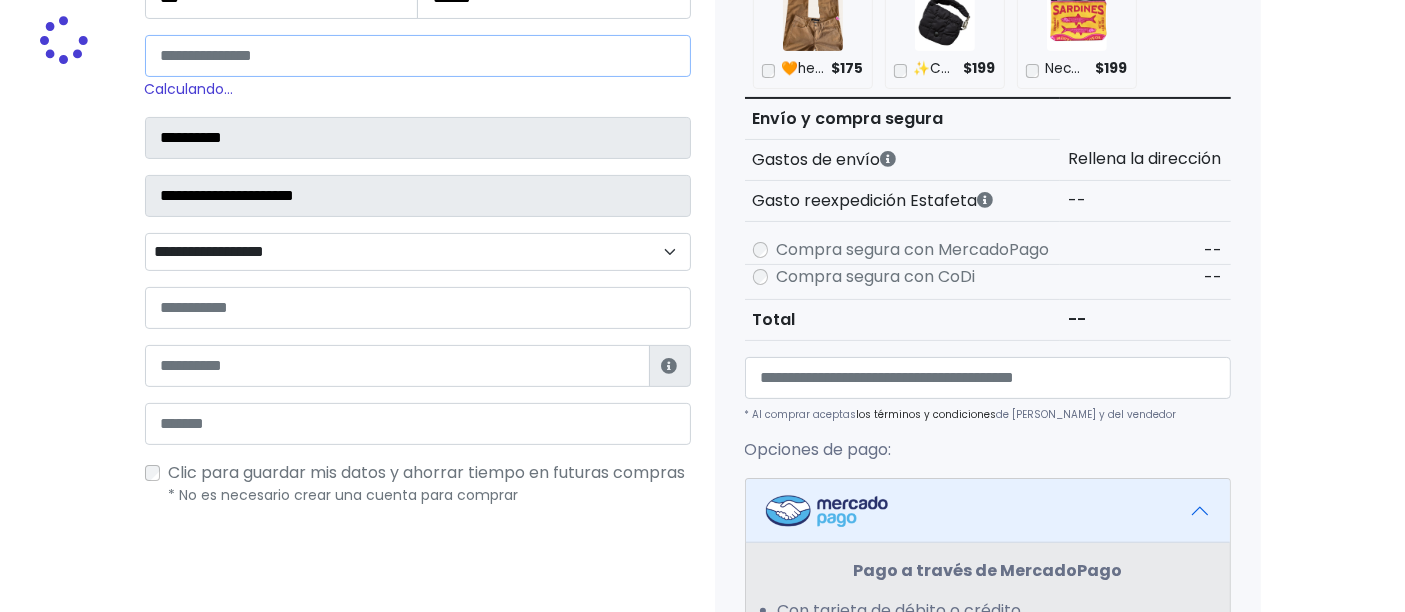 type on "*****" 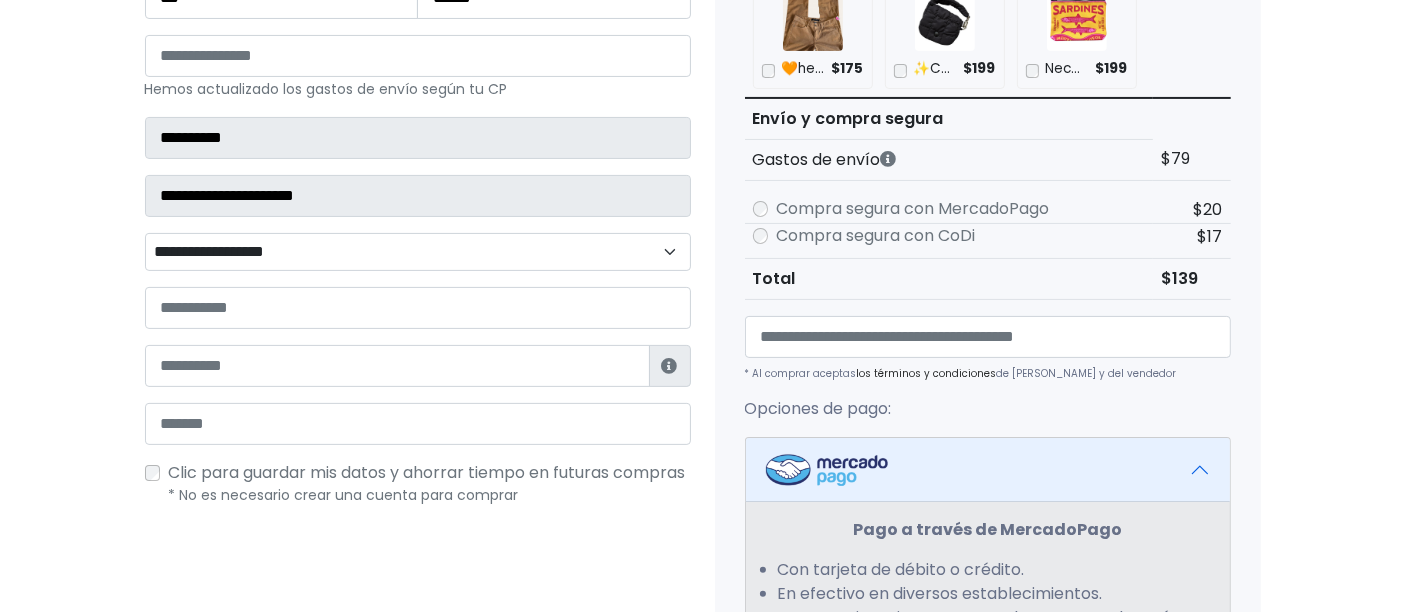 click on "**********" at bounding box center [418, 251] 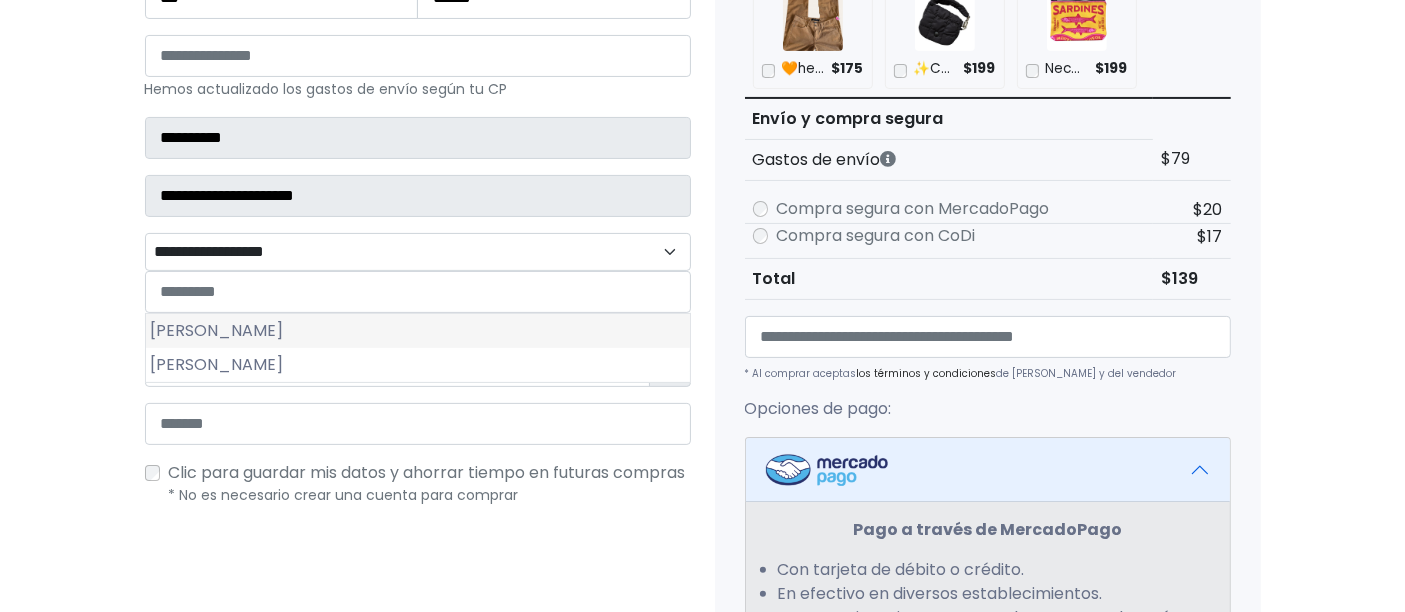 click on "Del Valle" at bounding box center (418, 331) 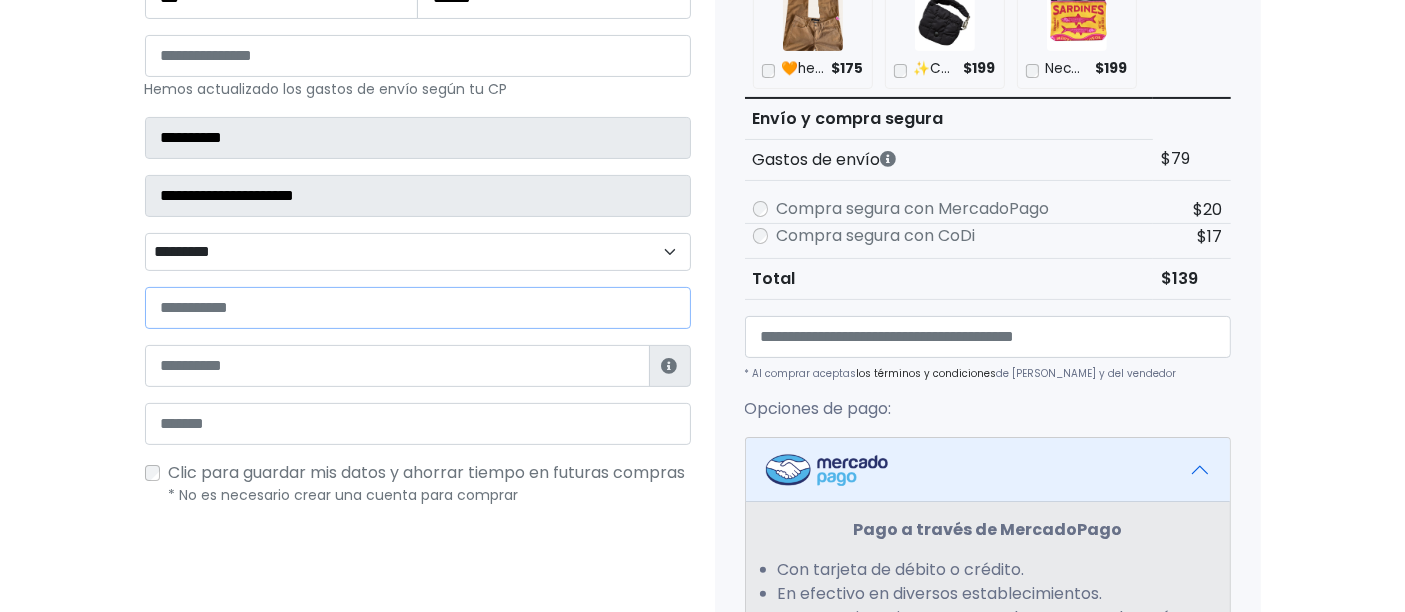 click at bounding box center (418, 308) 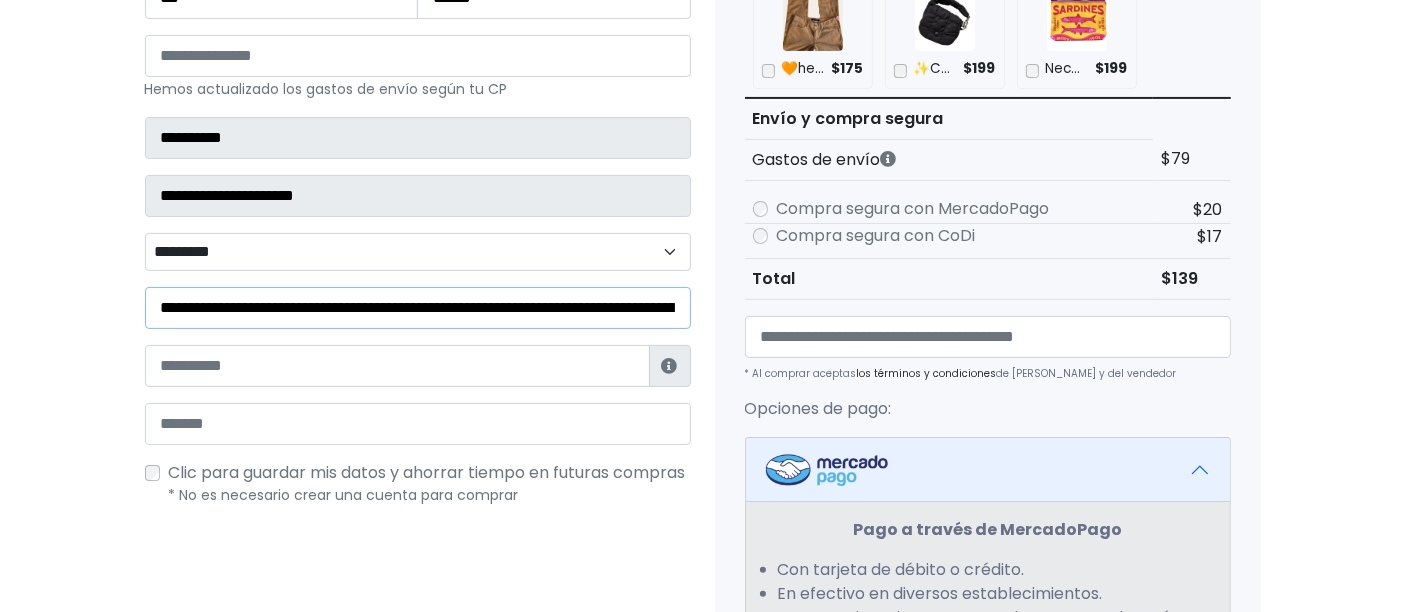 scroll, scrollTop: 0, scrollLeft: 148, axis: horizontal 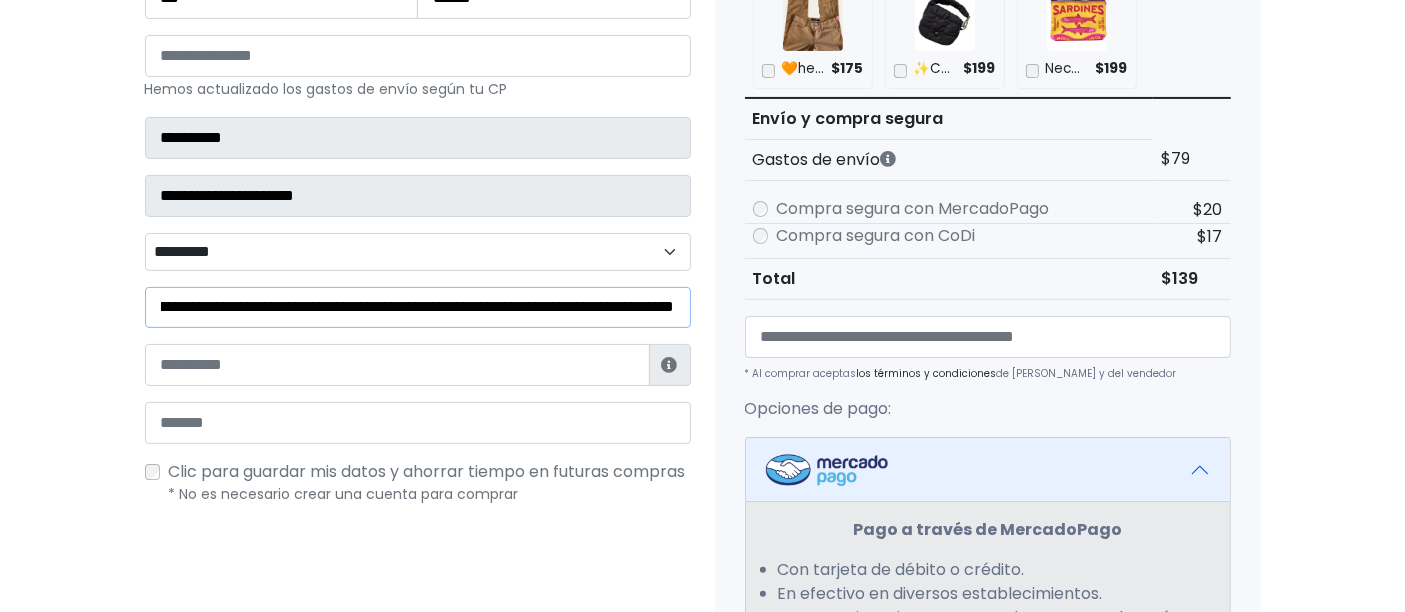 type on "**********" 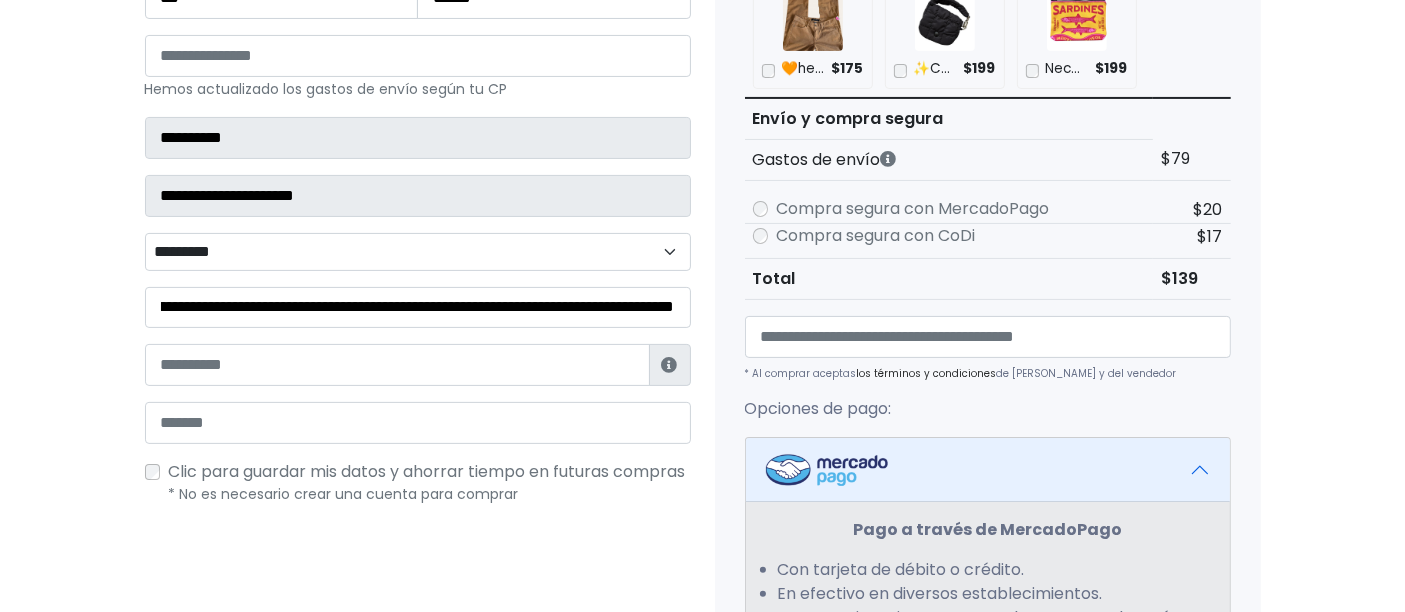 scroll, scrollTop: 0, scrollLeft: 0, axis: both 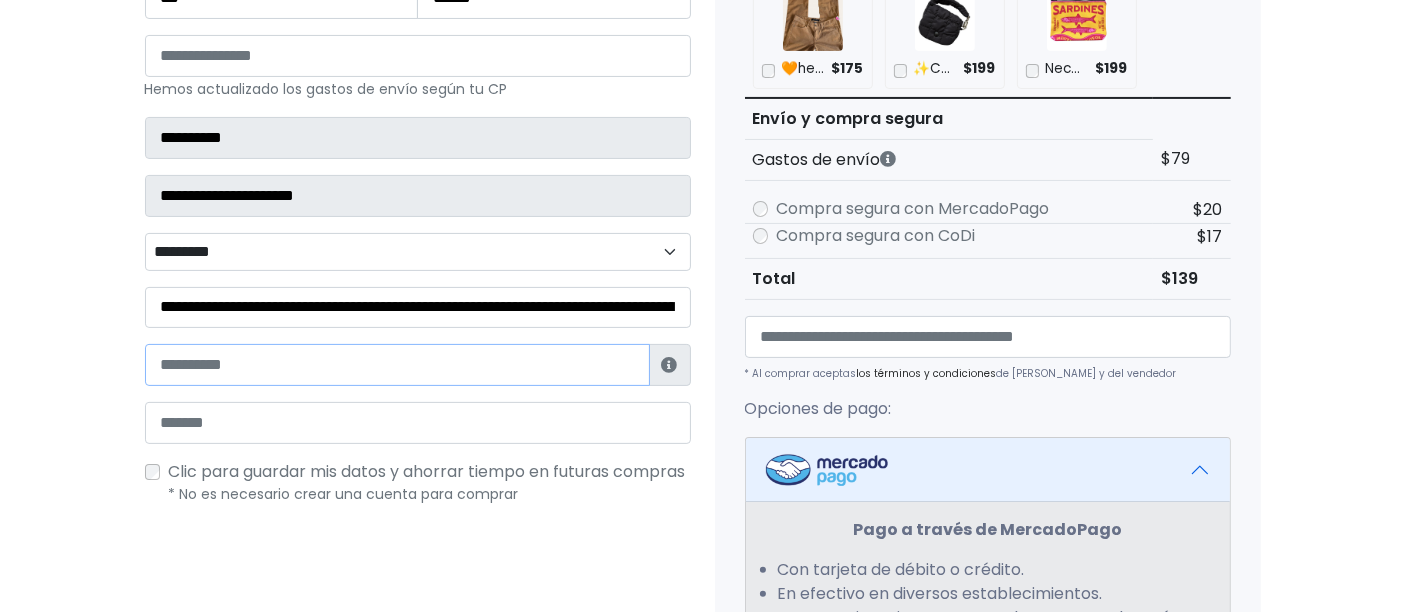 click at bounding box center [397, 365] 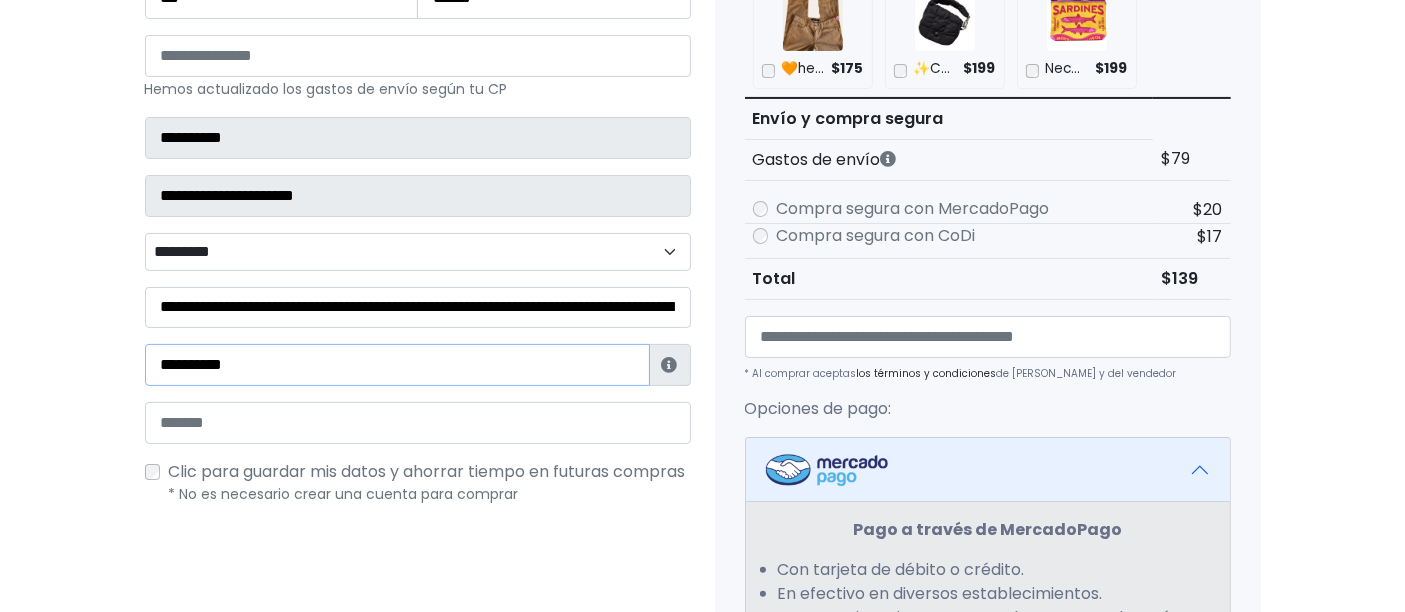 type on "**********" 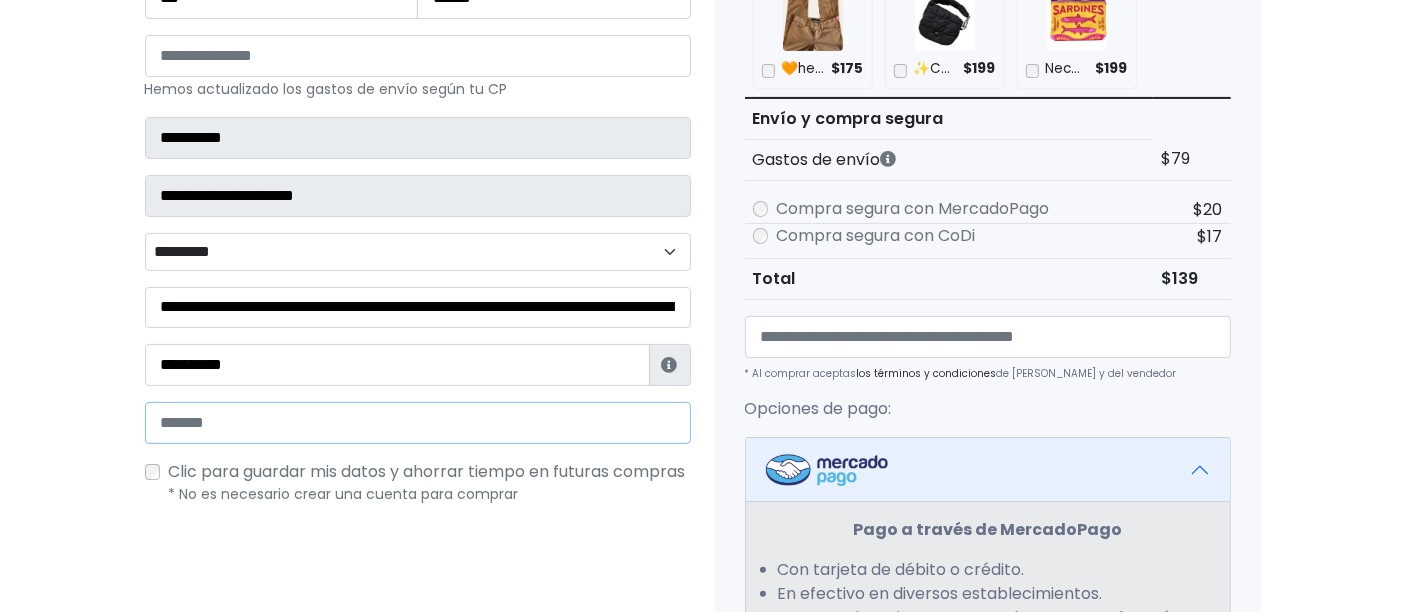 drag, startPoint x: 317, startPoint y: 412, endPoint x: 364, endPoint y: 417, distance: 47.26521 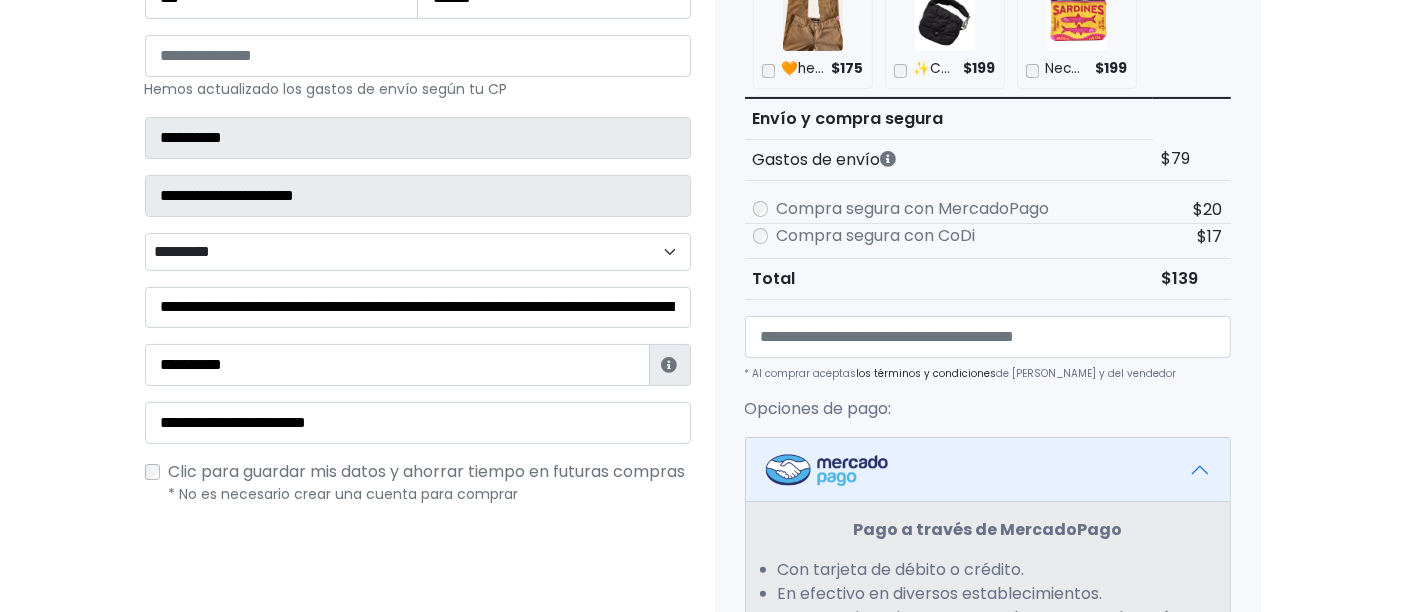 scroll, scrollTop: 888, scrollLeft: 0, axis: vertical 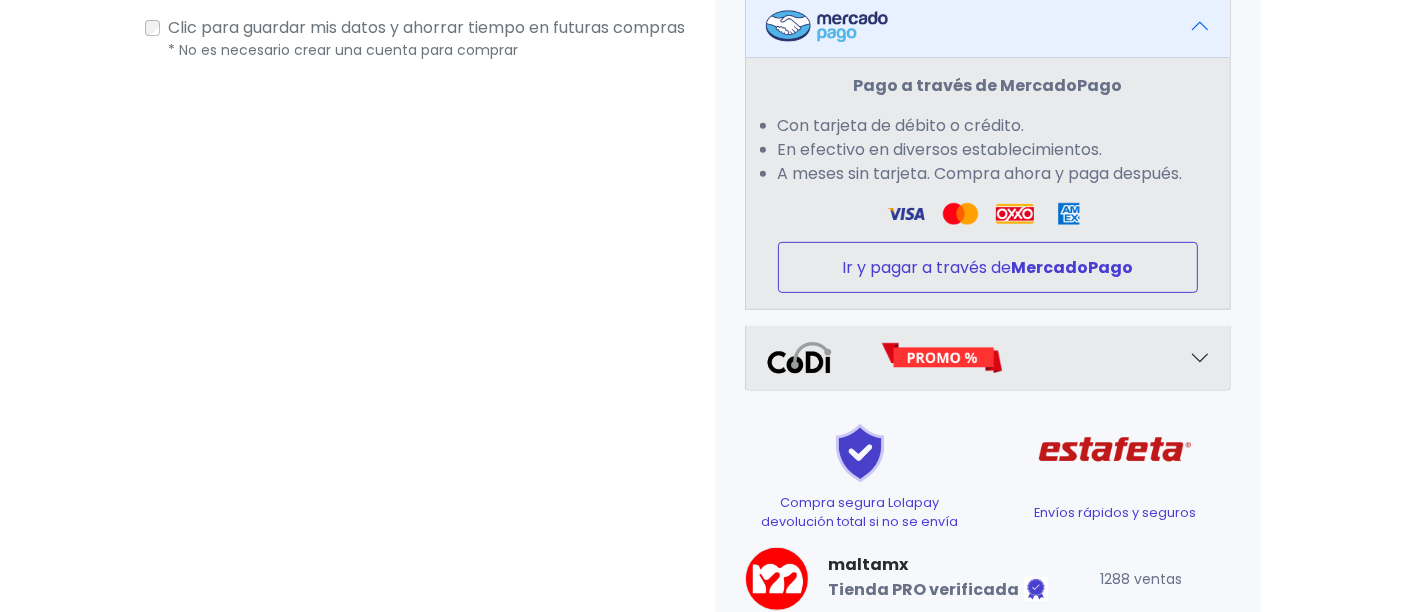 click on "Ir y pagar a través de  MercadoPago" at bounding box center [988, 267] 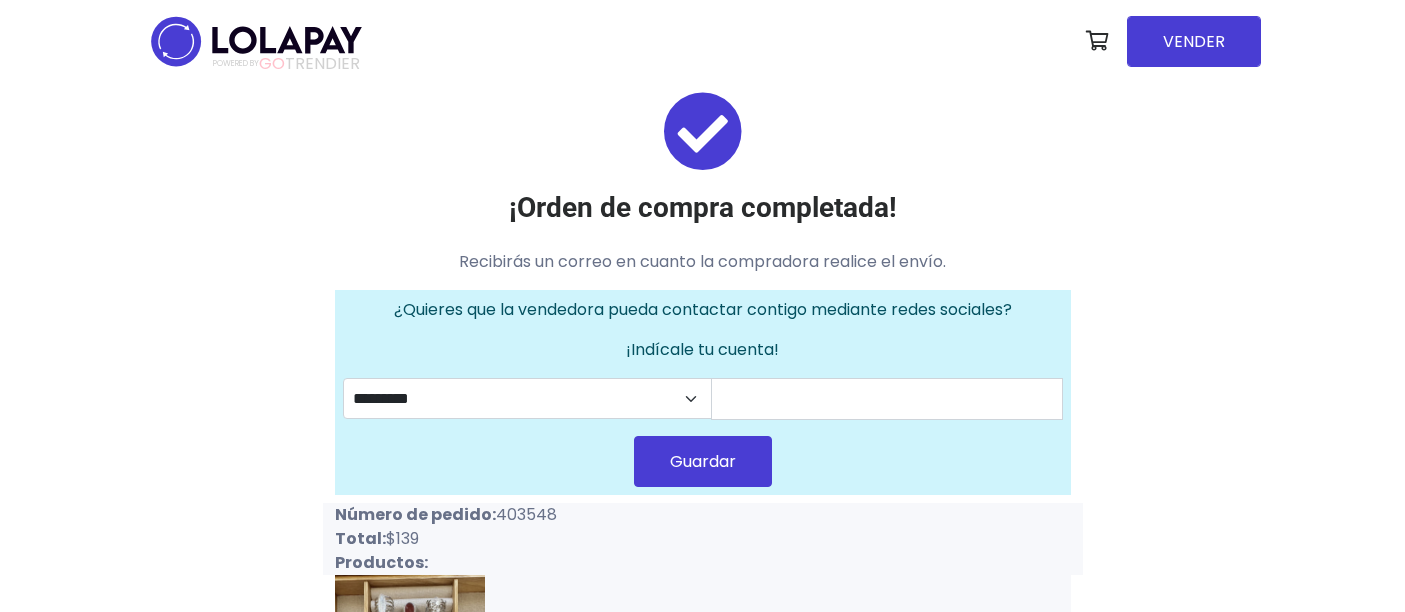 scroll, scrollTop: 0, scrollLeft: 0, axis: both 